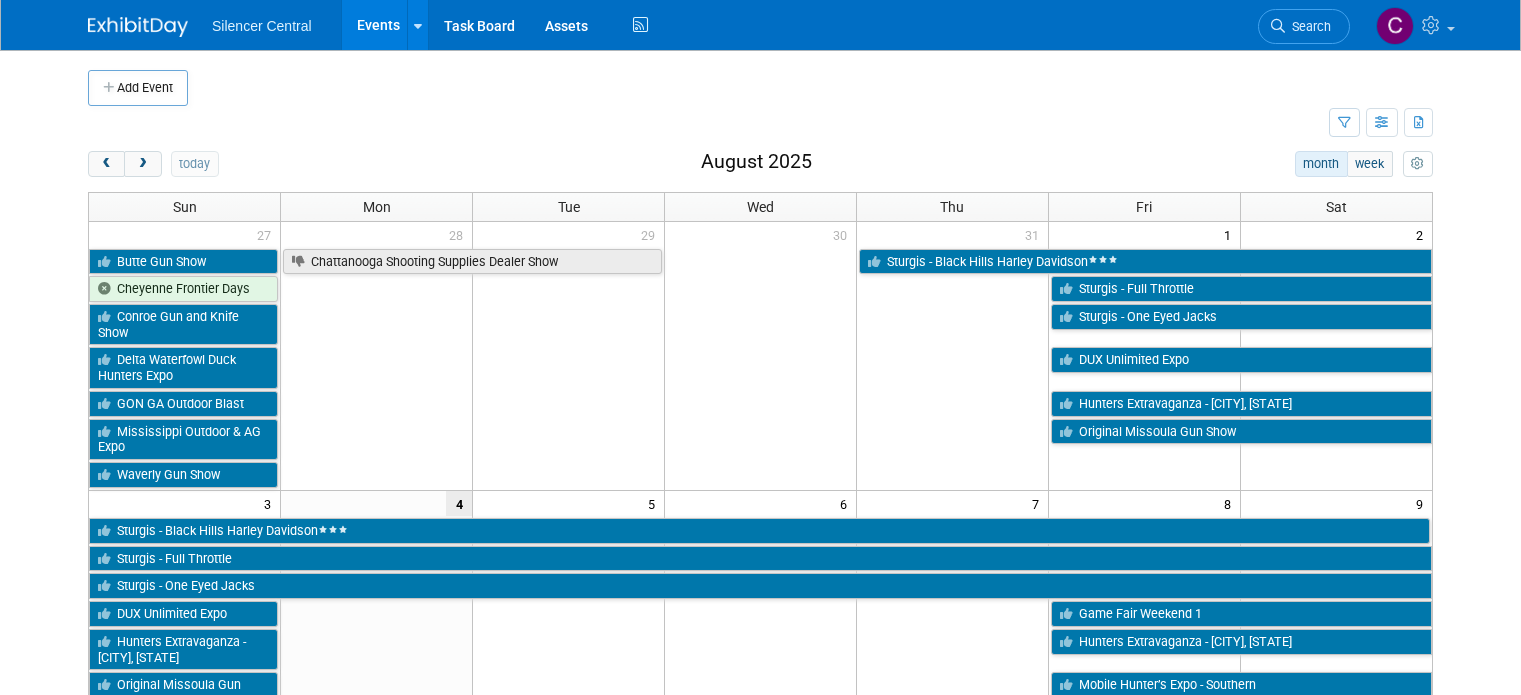 scroll, scrollTop: 326, scrollLeft: 0, axis: vertical 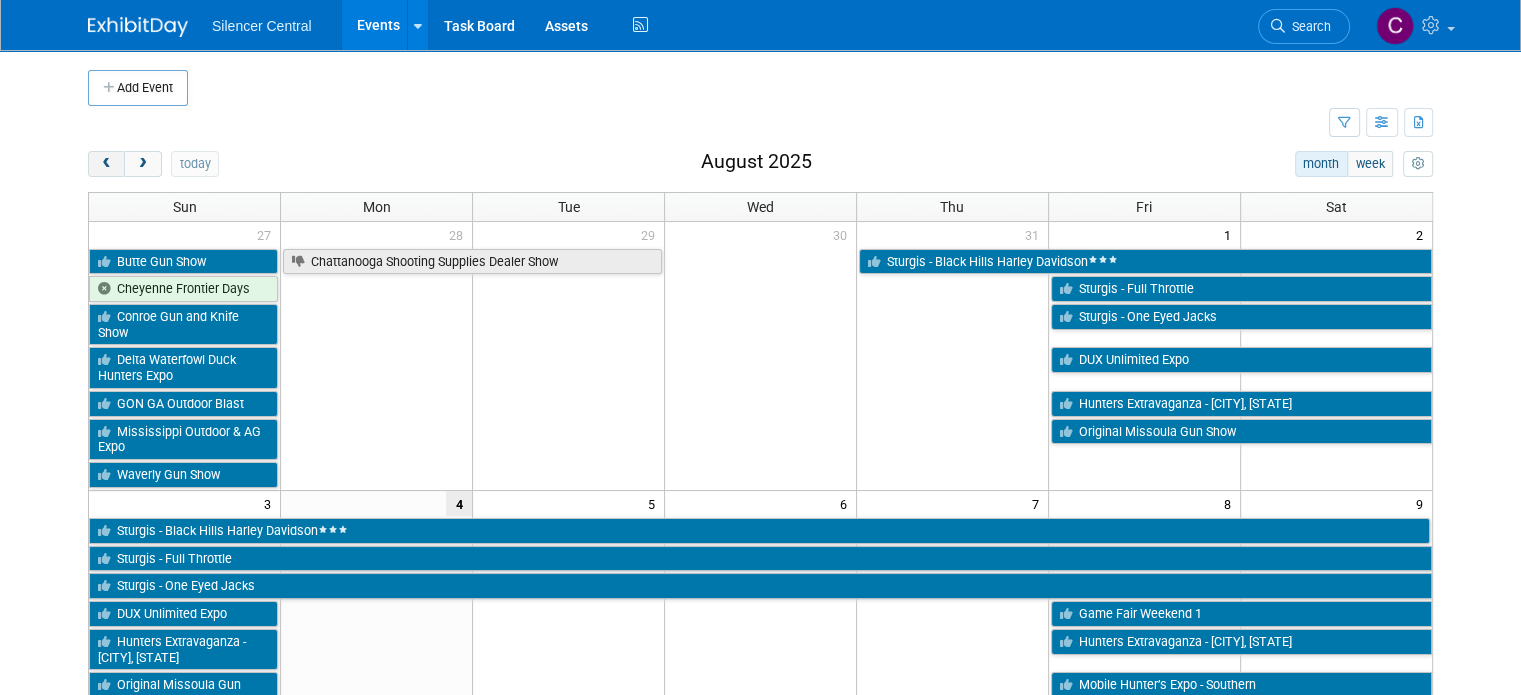 click at bounding box center (106, 164) 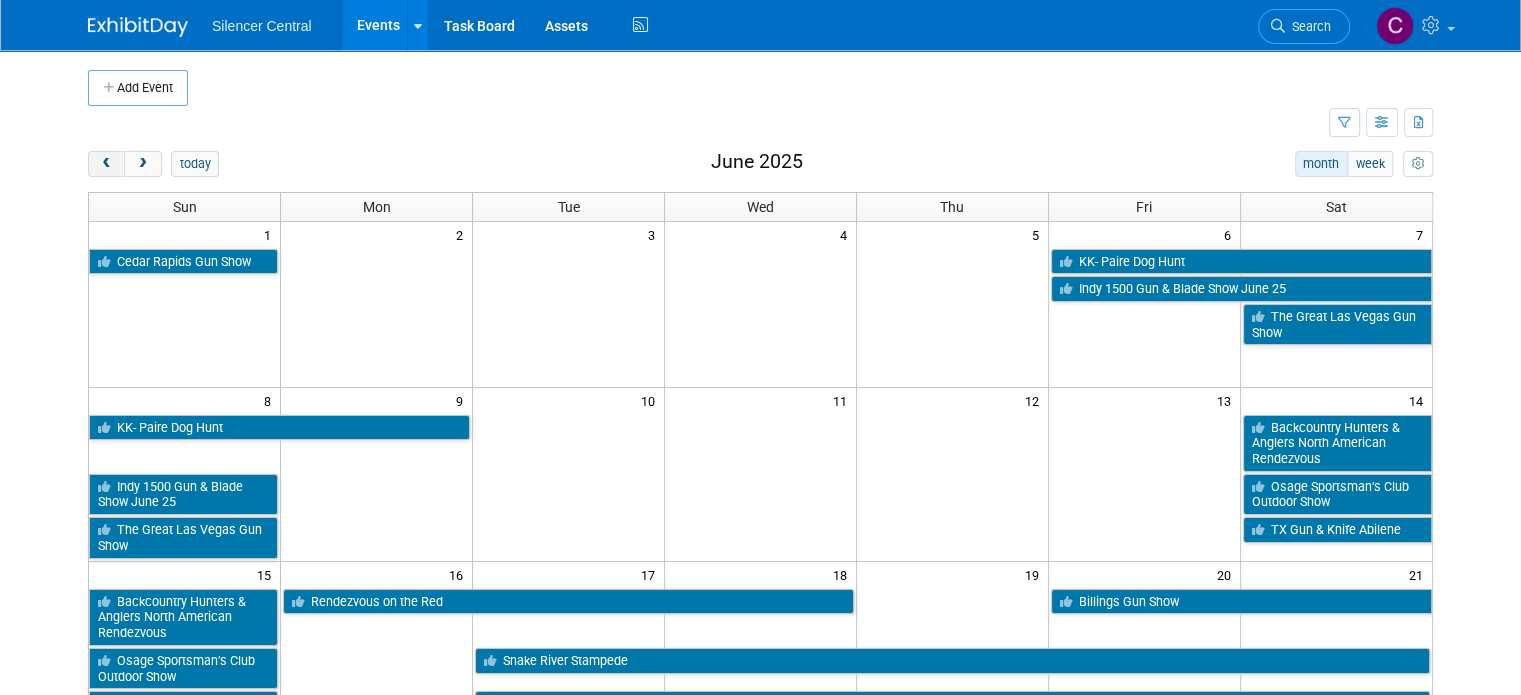 click at bounding box center [106, 164] 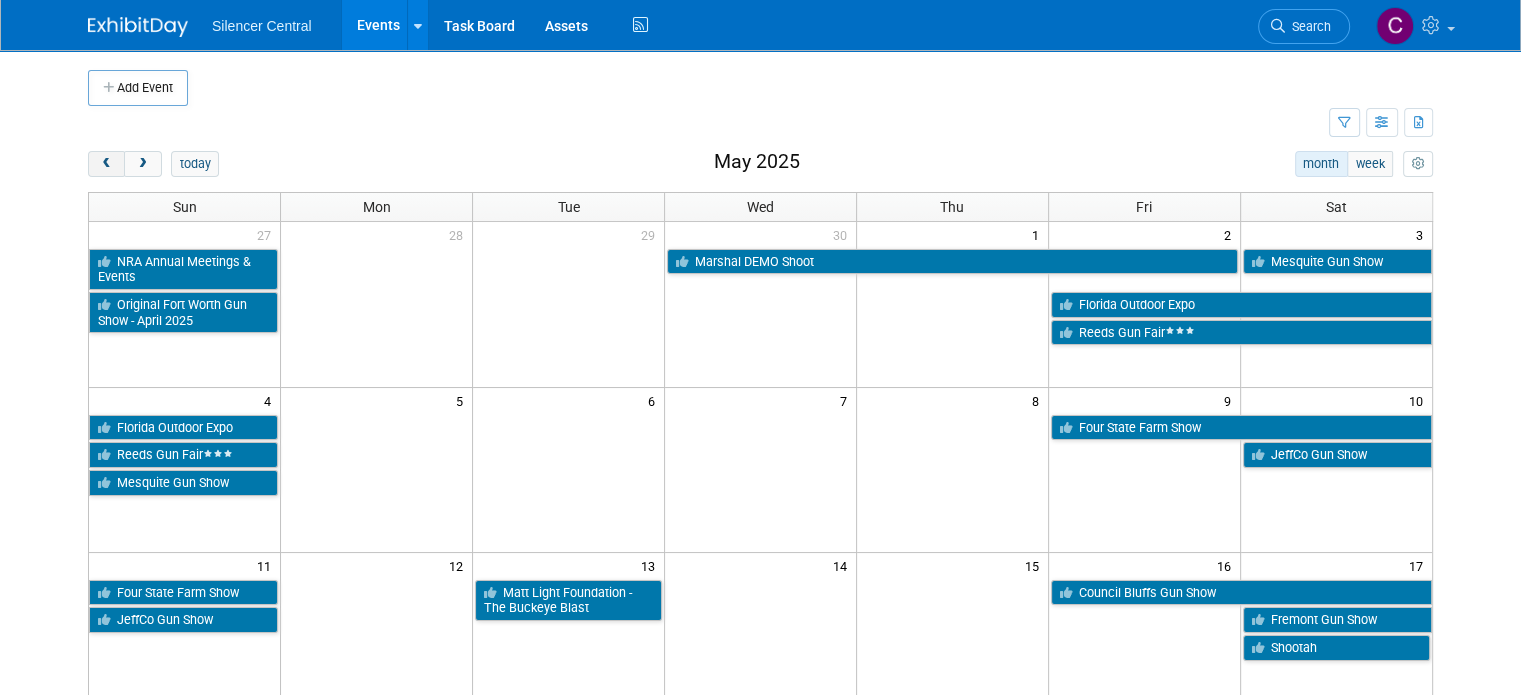 click at bounding box center (106, 164) 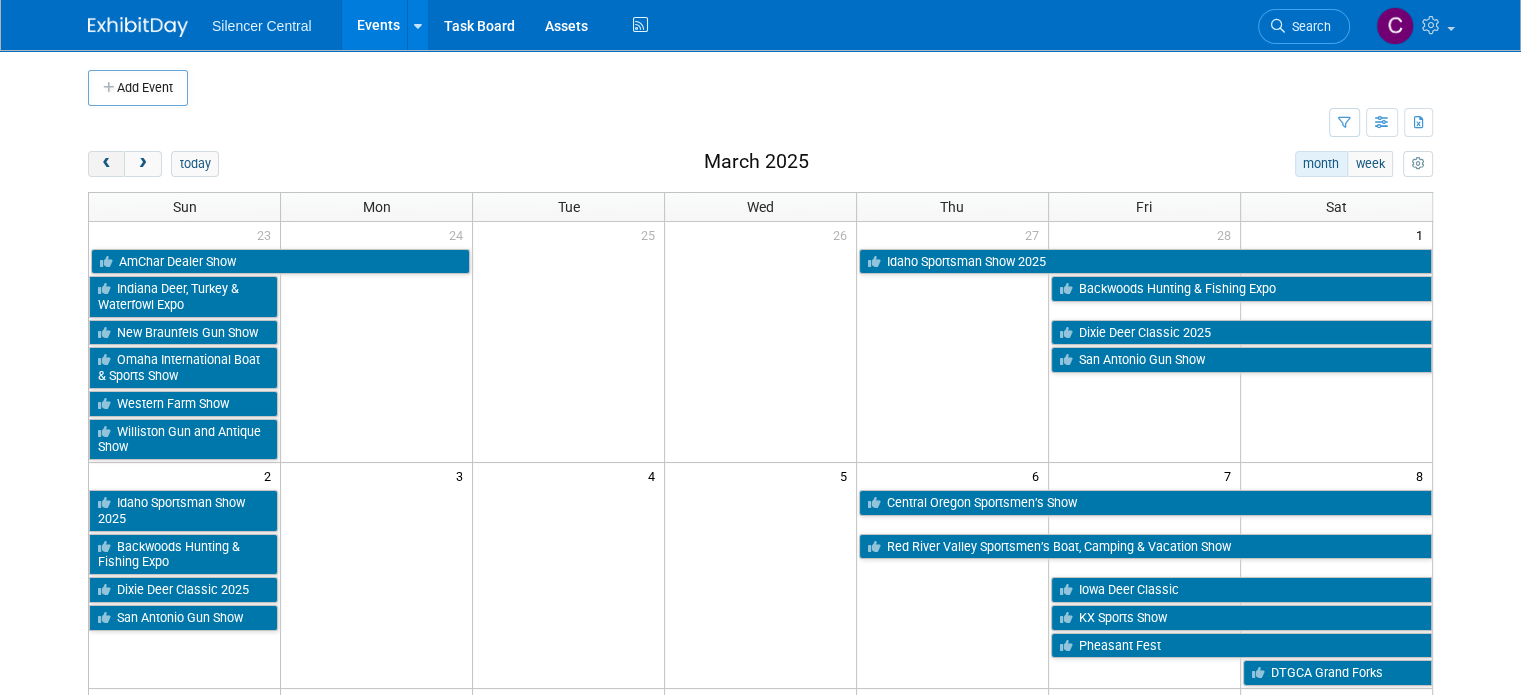 click at bounding box center (106, 164) 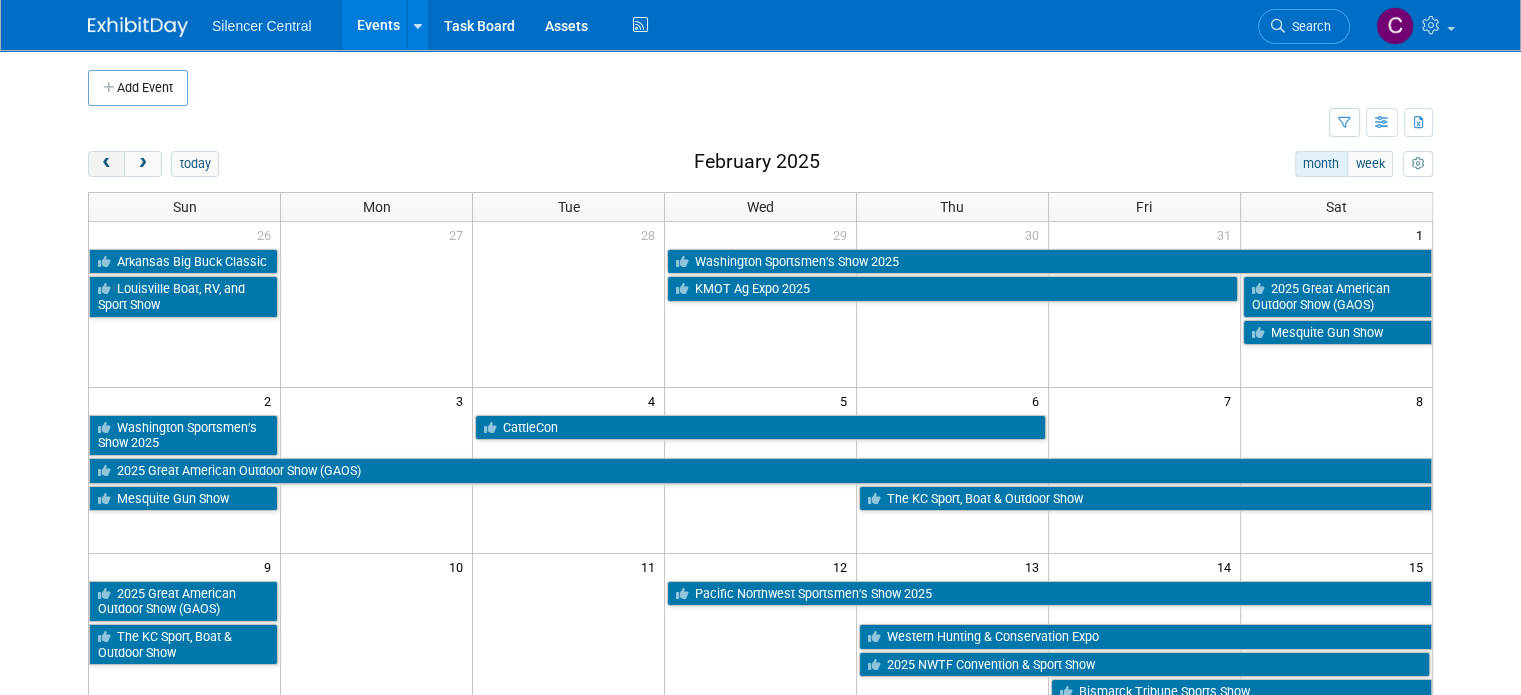 click at bounding box center (106, 164) 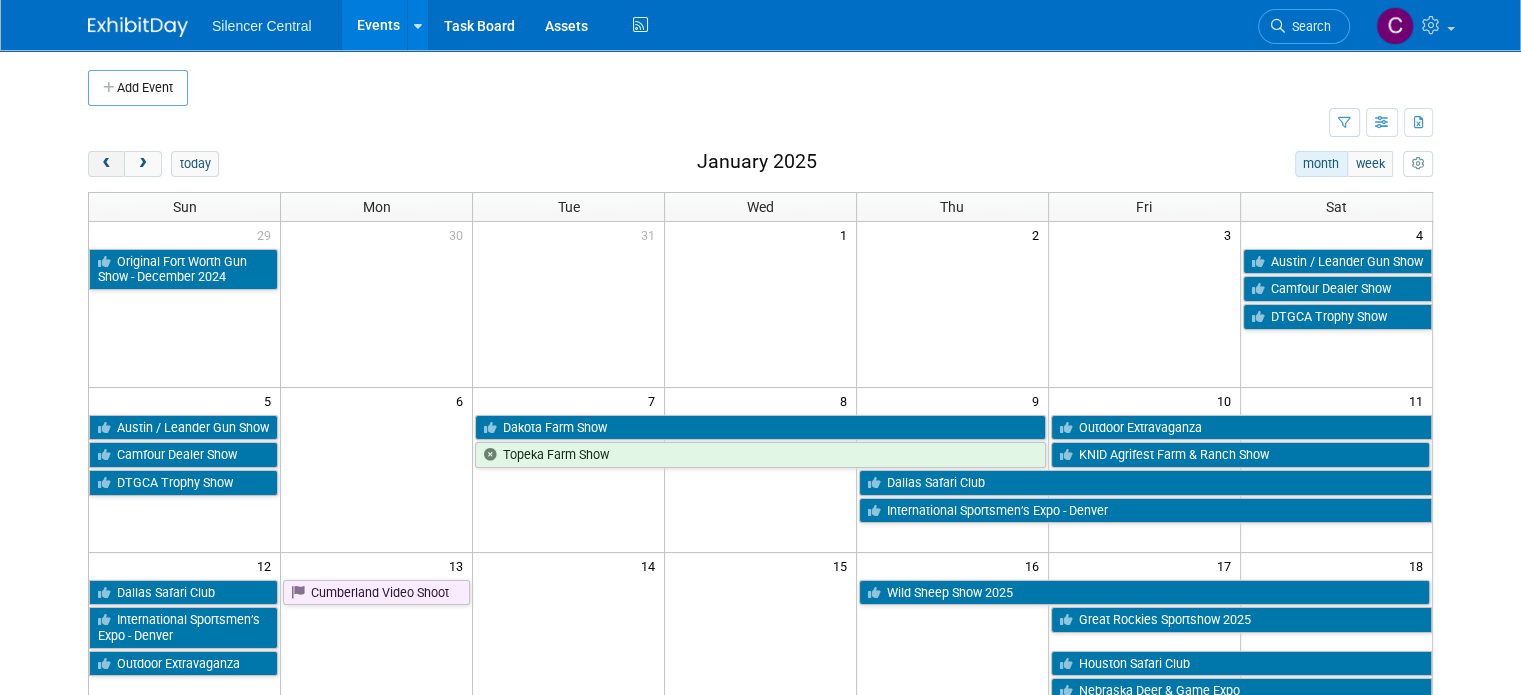 click at bounding box center (106, 164) 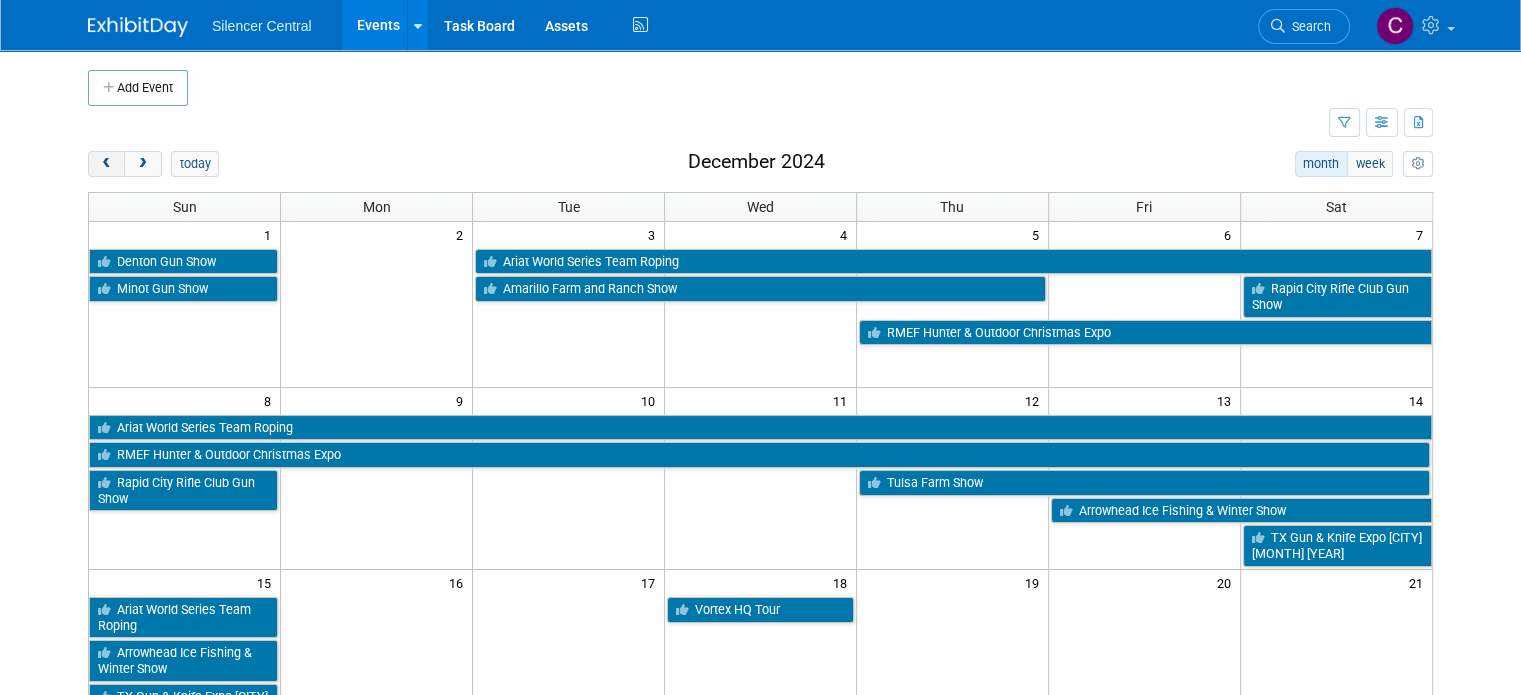 click at bounding box center [106, 164] 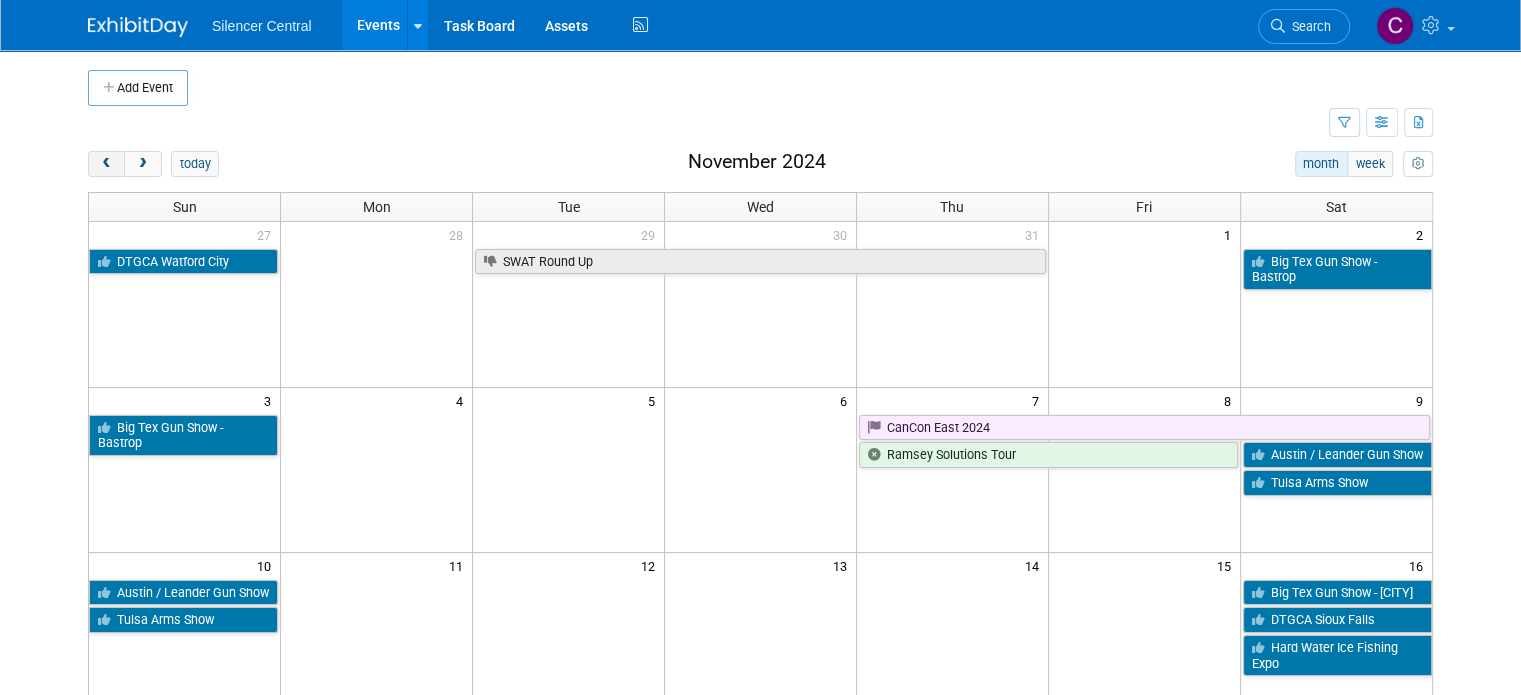 click at bounding box center (106, 164) 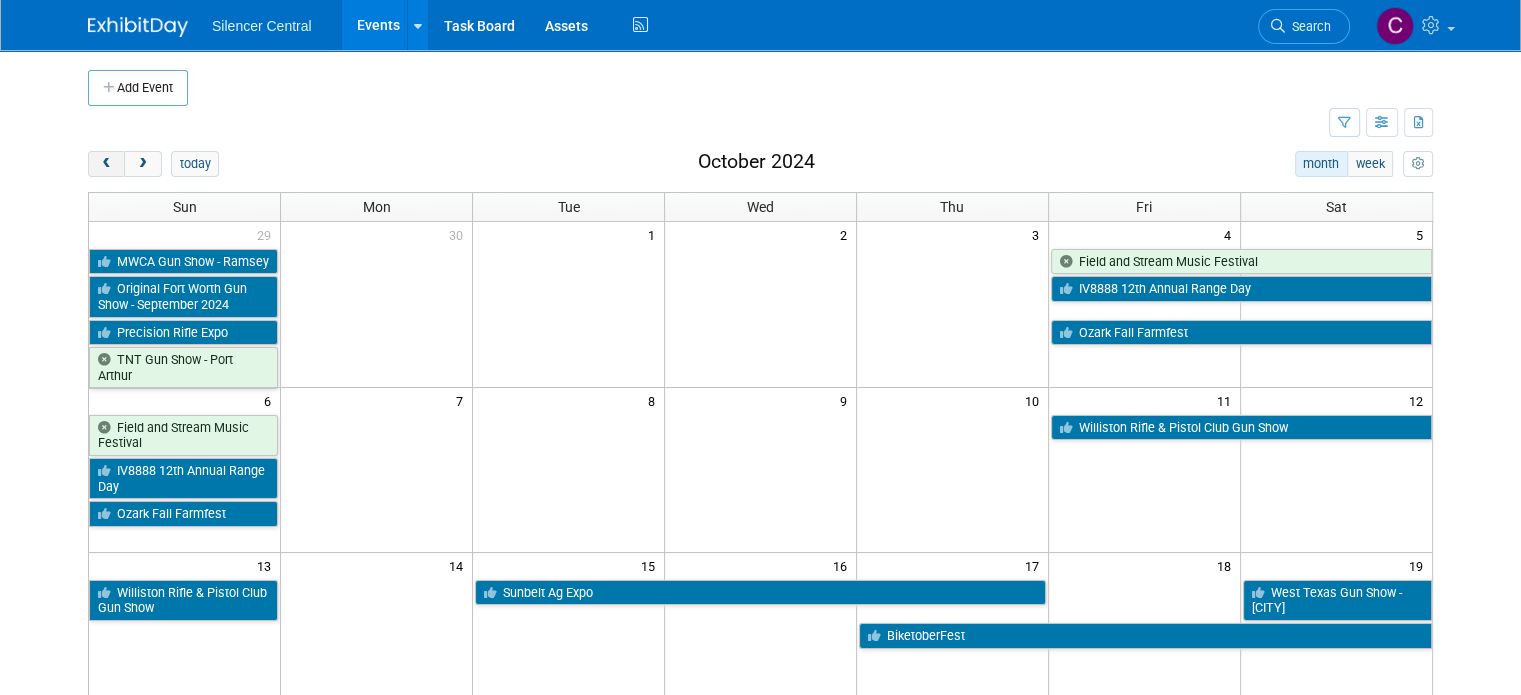 click at bounding box center [106, 164] 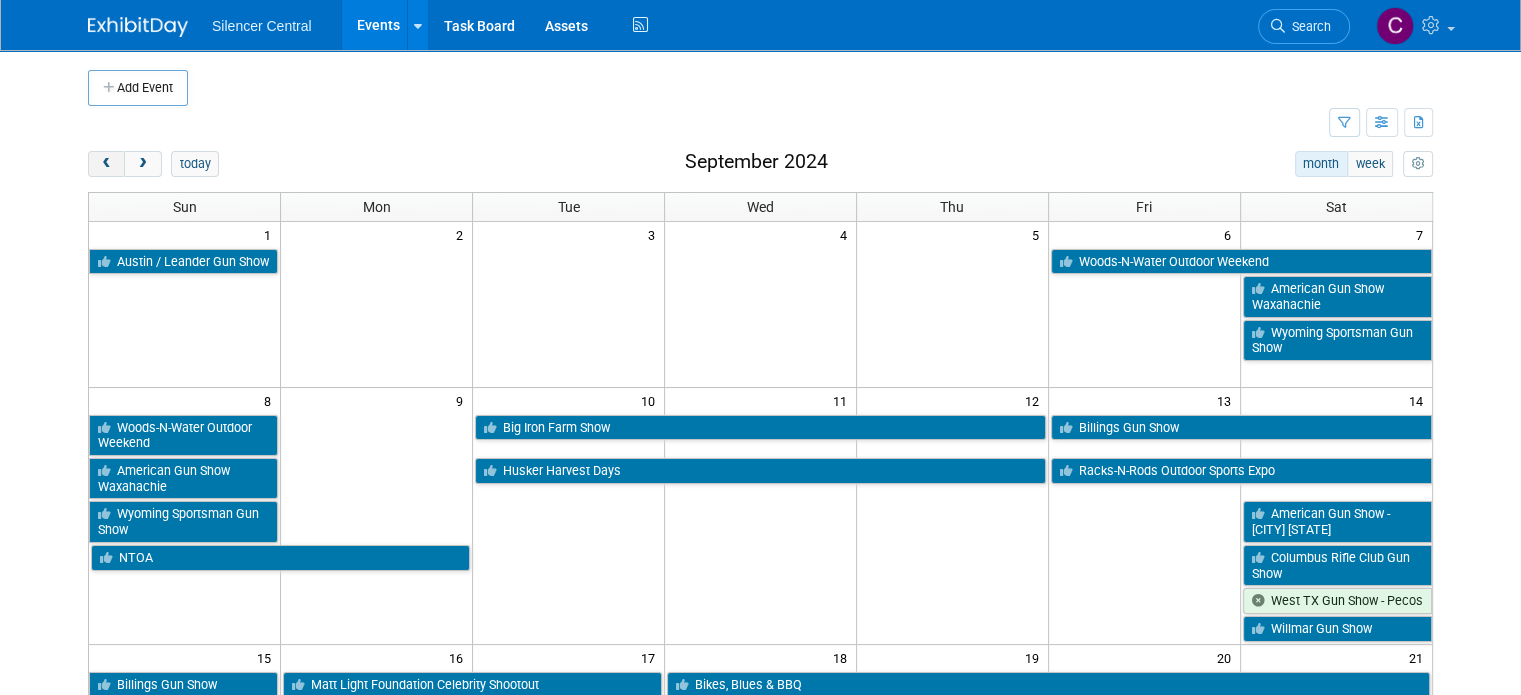 click at bounding box center (106, 164) 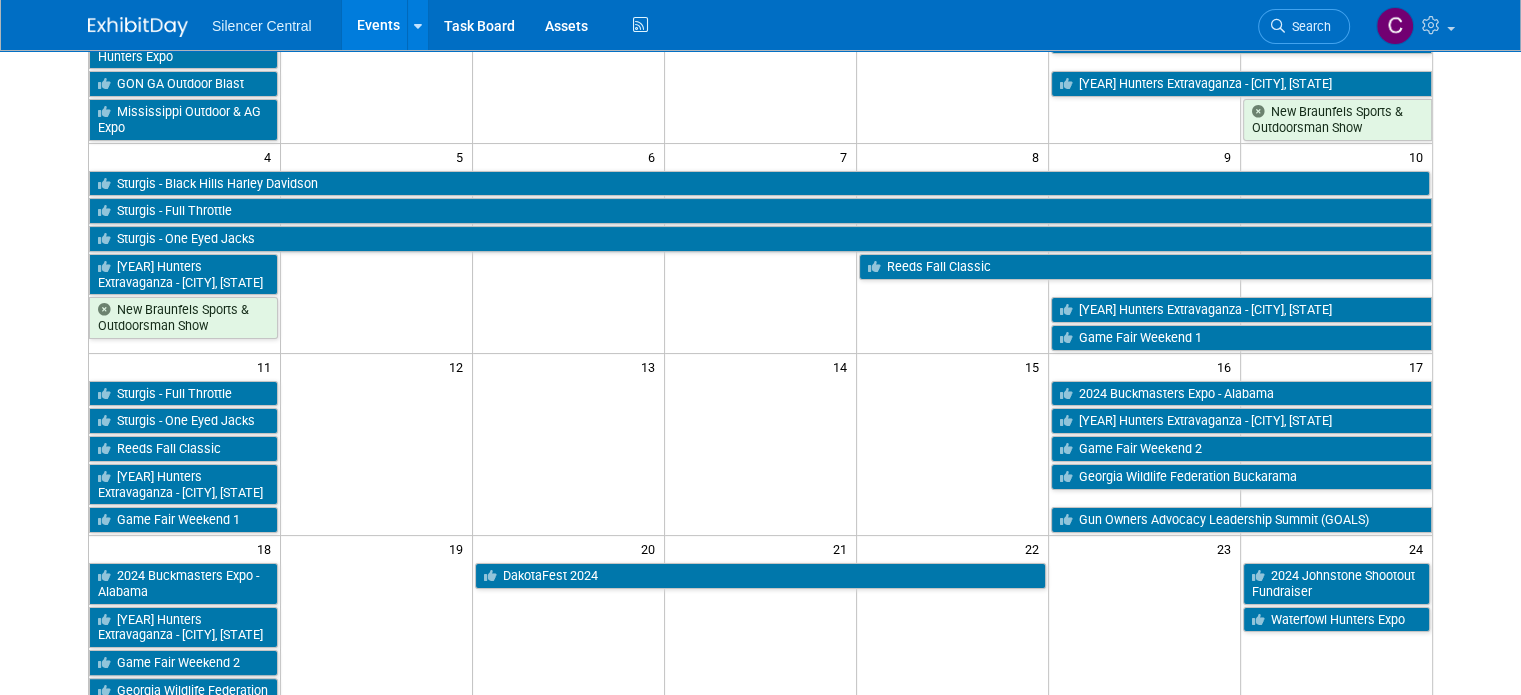 scroll, scrollTop: 276, scrollLeft: 0, axis: vertical 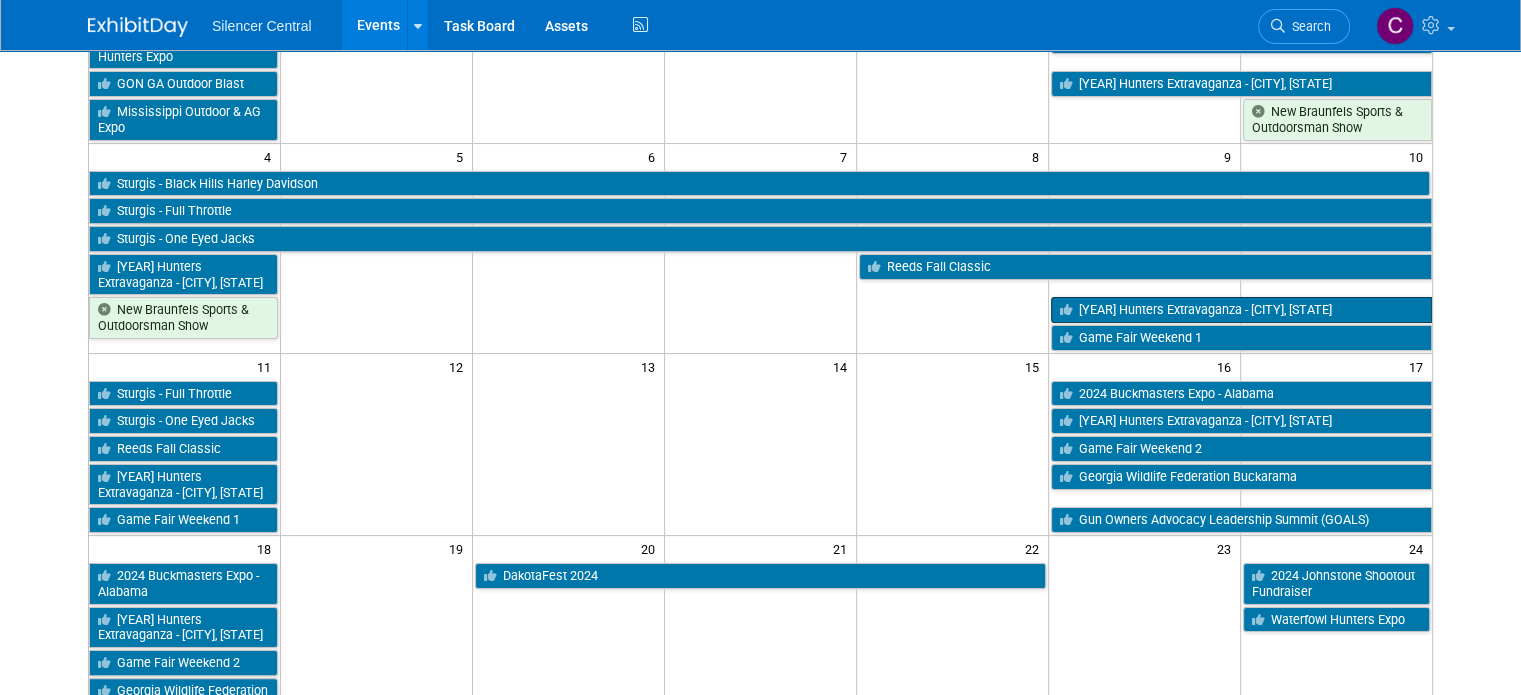 click on "[DATE] Hunters Extravaganza - [CITY], [STATE]" at bounding box center [1241, 310] 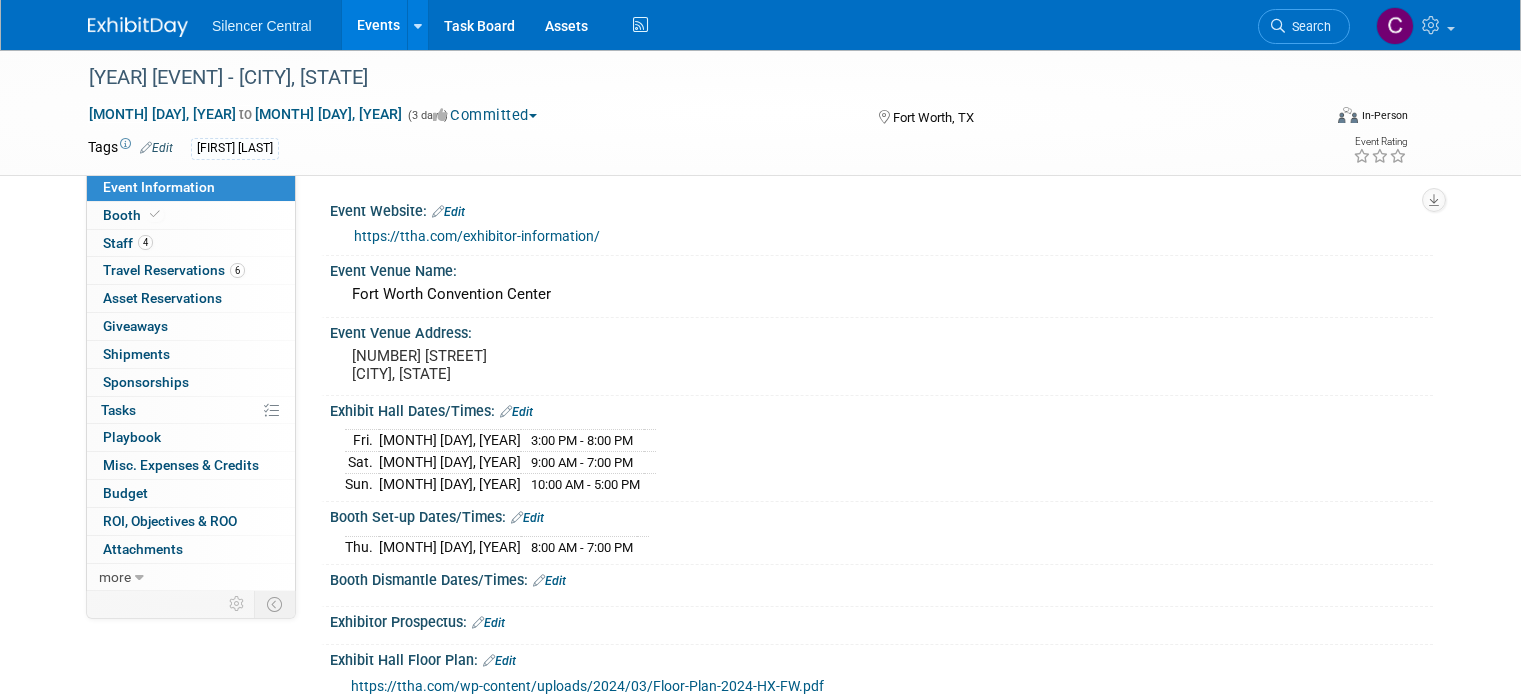 scroll, scrollTop: 0, scrollLeft: 0, axis: both 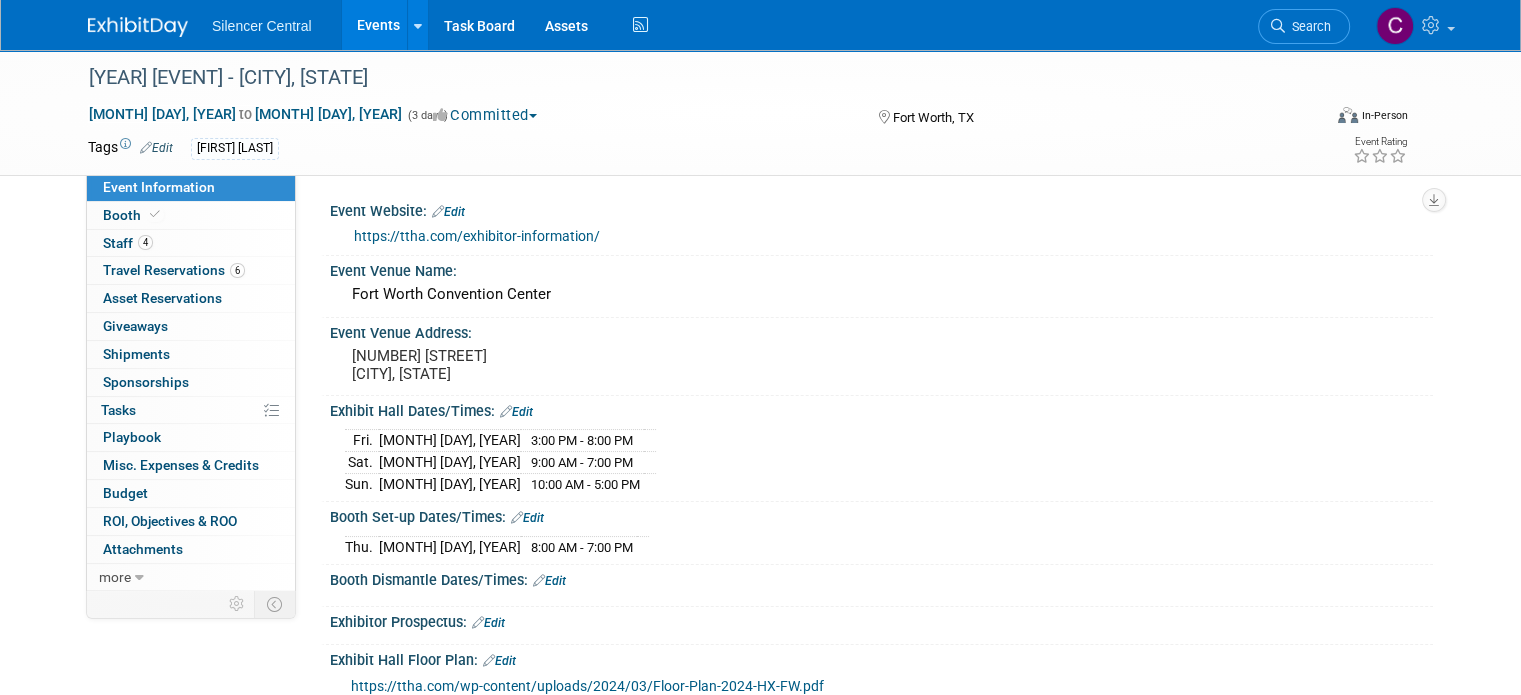 click at bounding box center (138, 27) 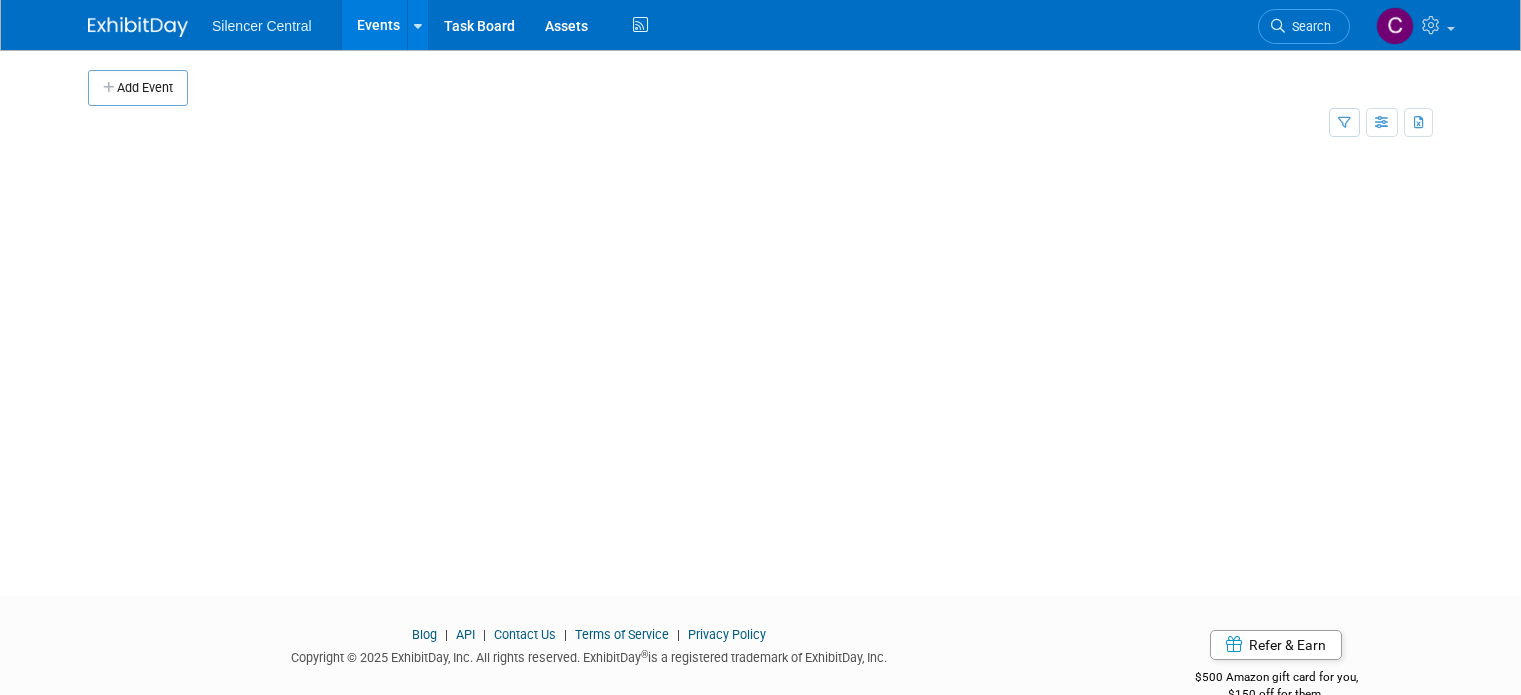 scroll, scrollTop: 0, scrollLeft: 0, axis: both 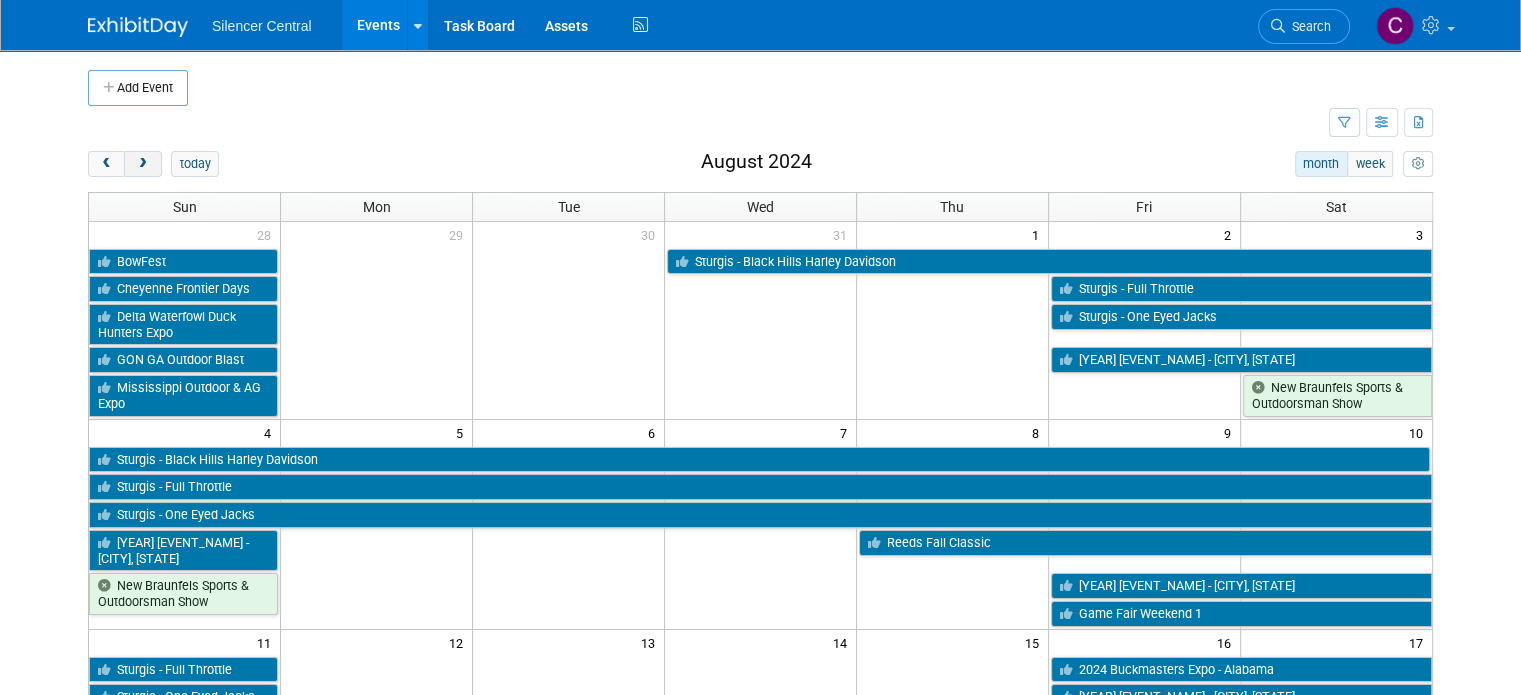 click at bounding box center (142, 164) 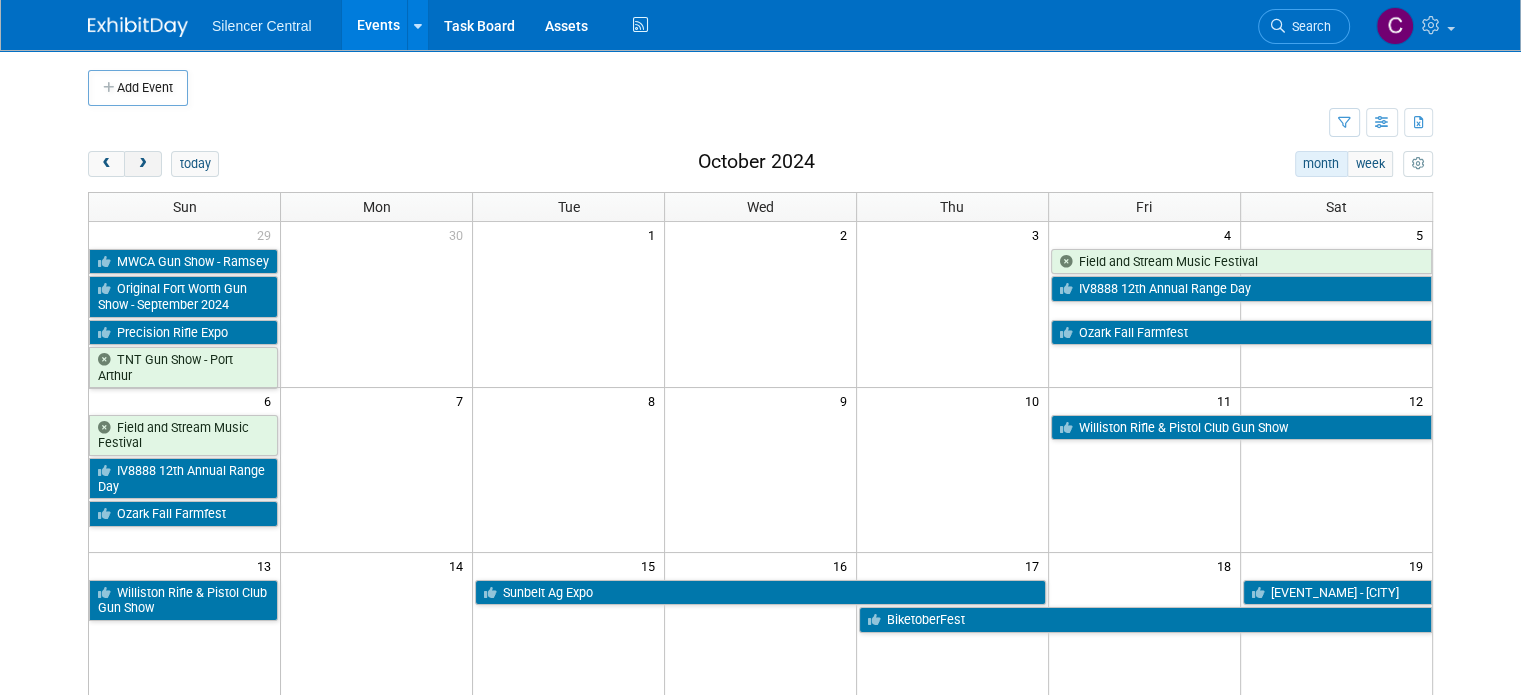 click at bounding box center [142, 164] 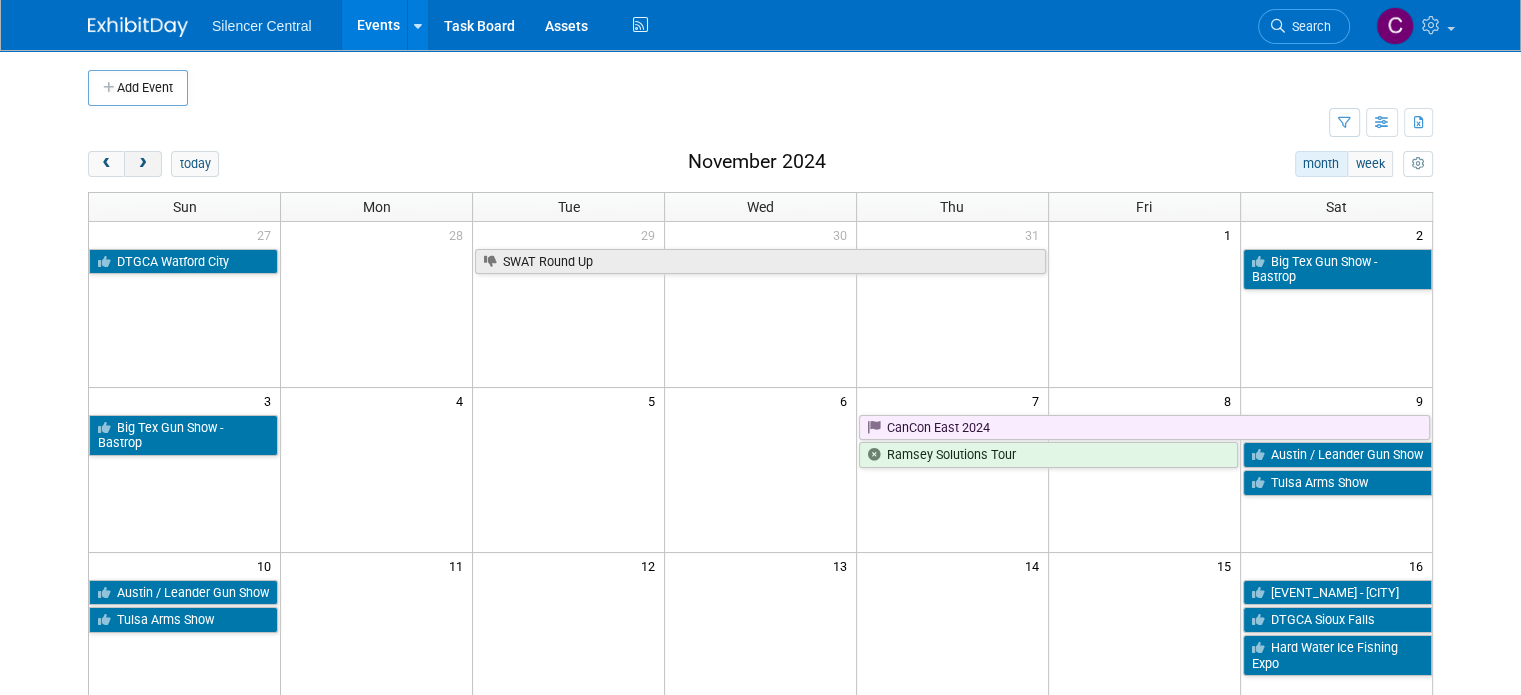 click at bounding box center (142, 164) 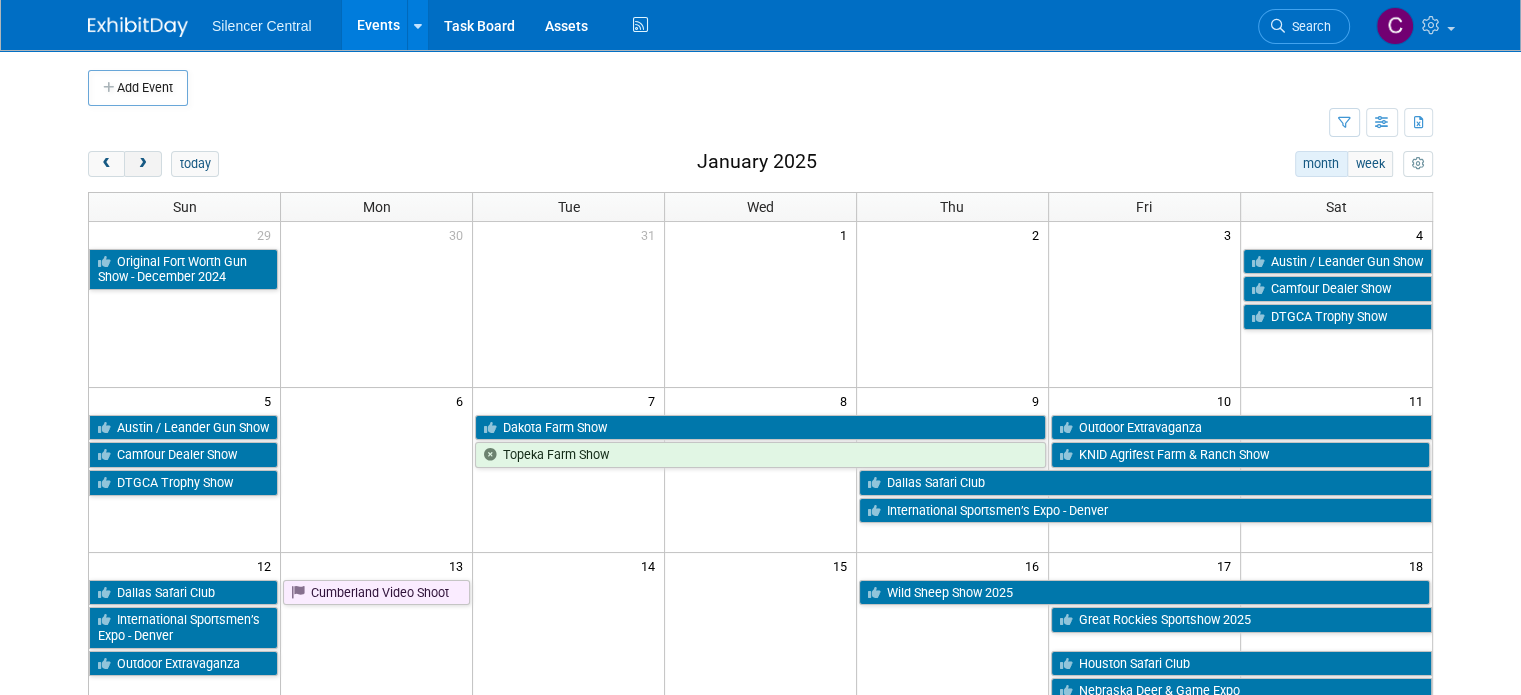 click at bounding box center [142, 164] 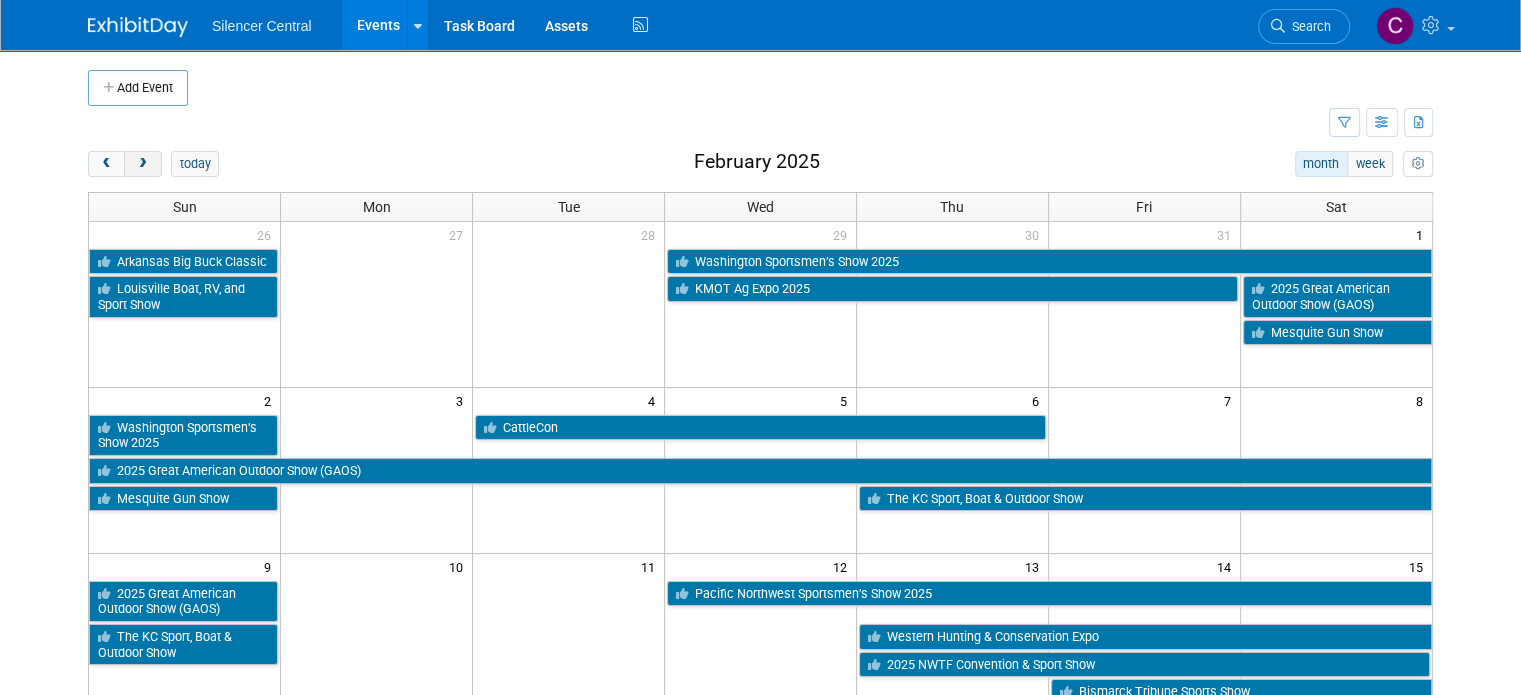 click at bounding box center [142, 164] 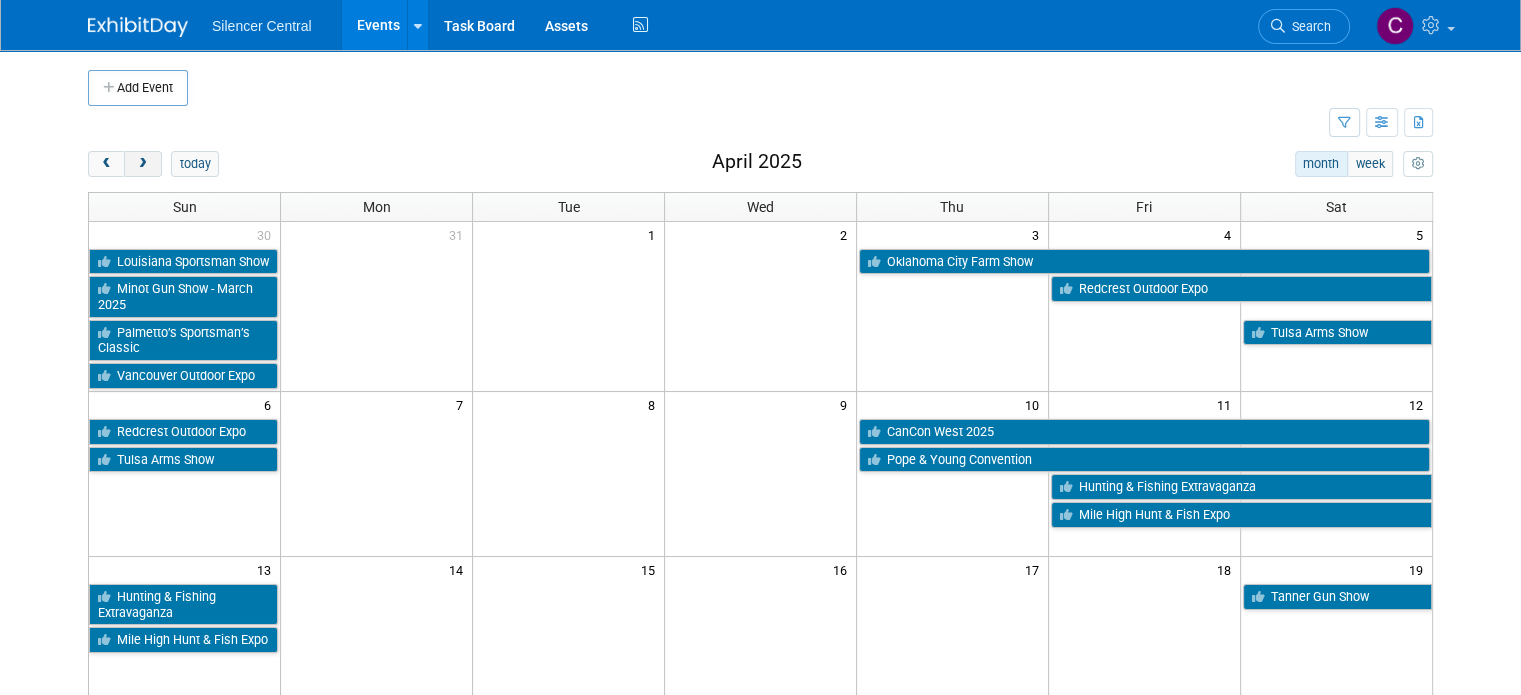 click at bounding box center [142, 164] 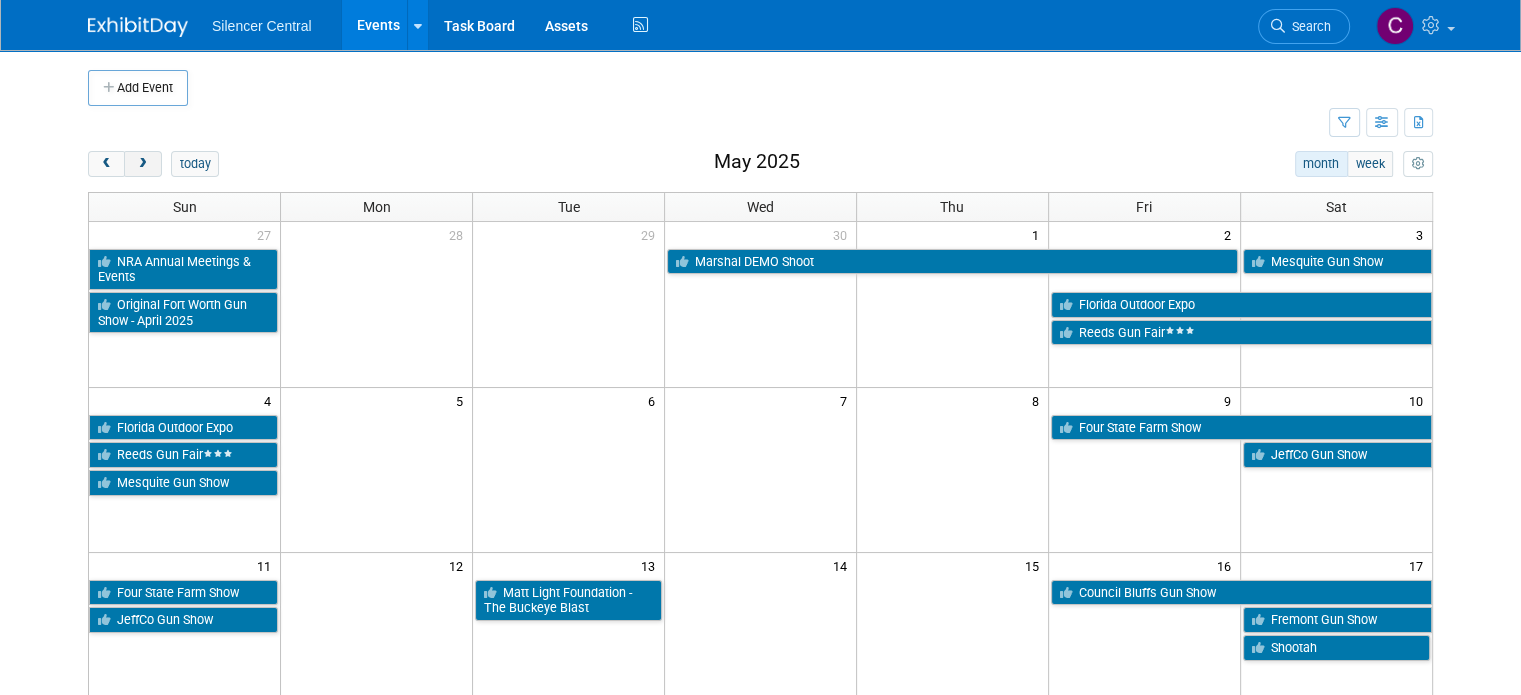 click at bounding box center (142, 164) 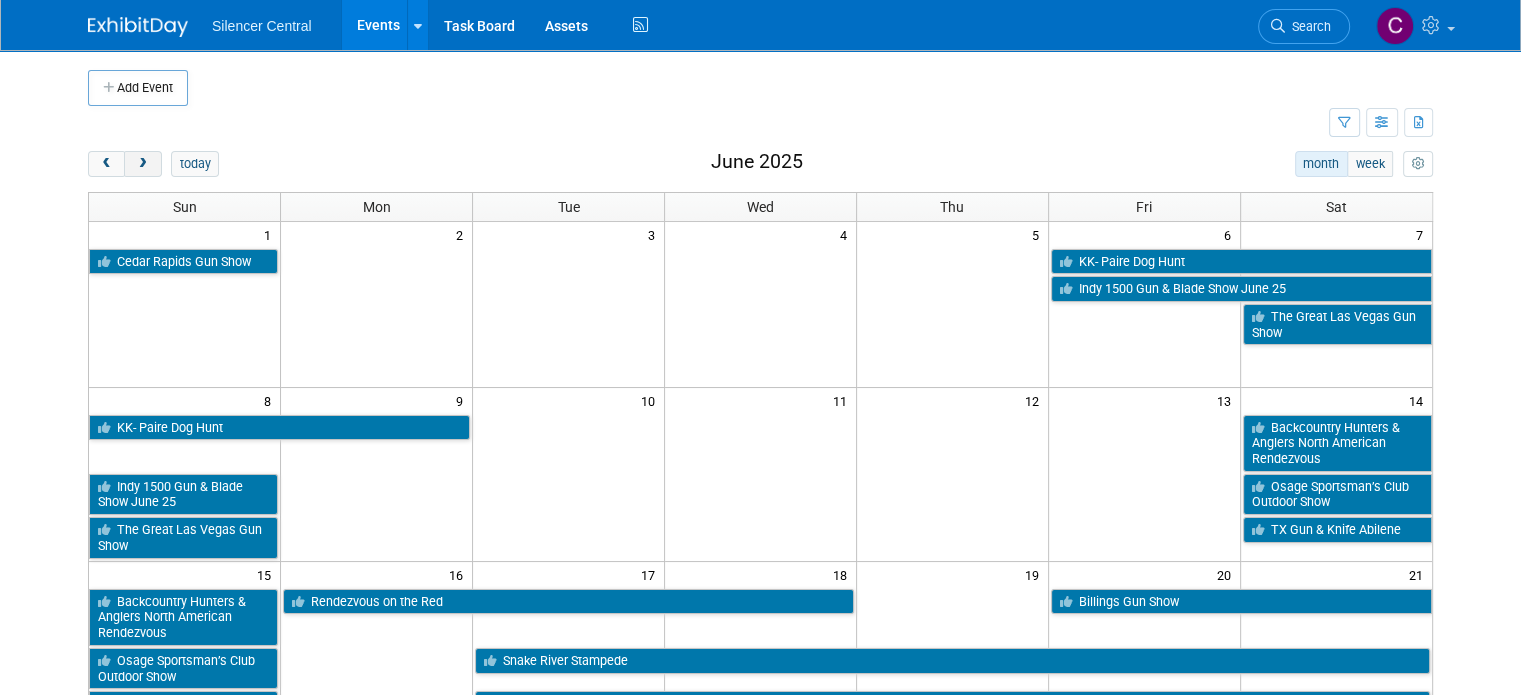 click at bounding box center [142, 164] 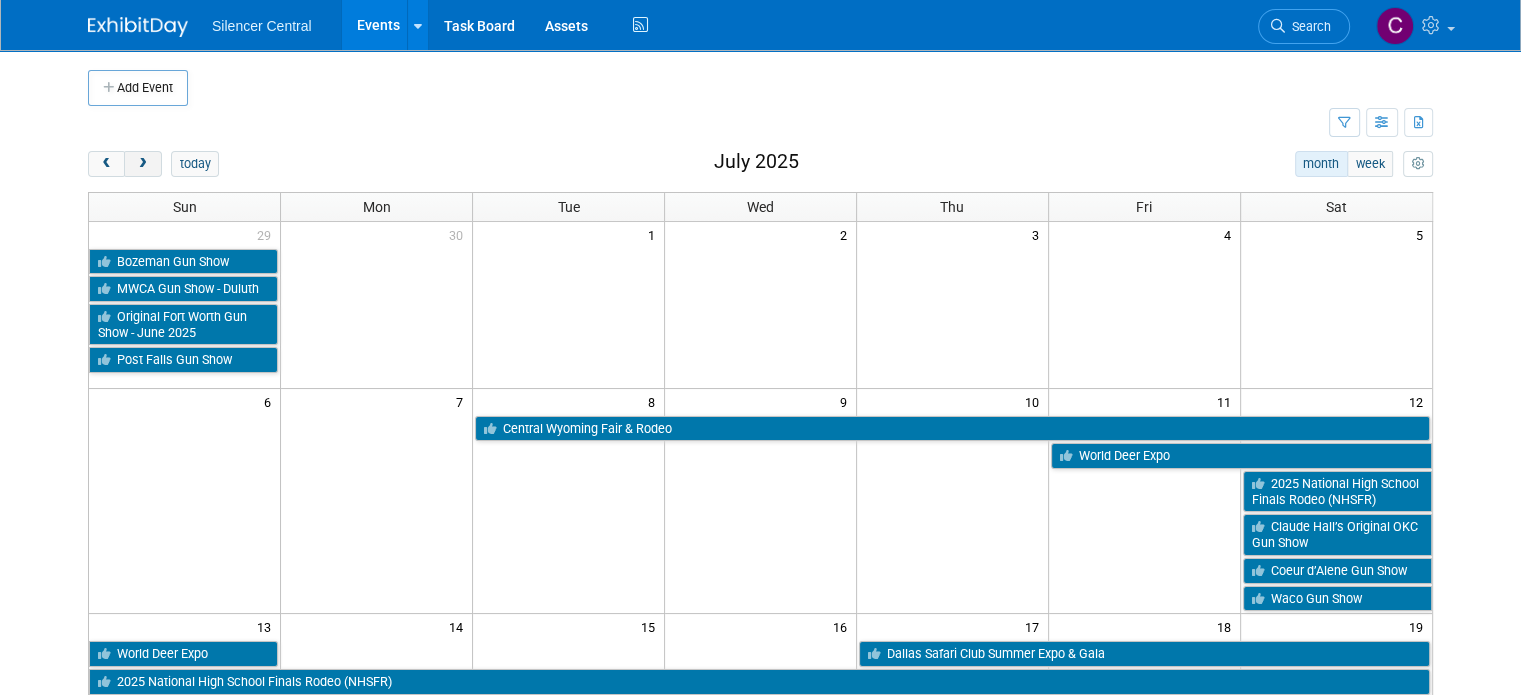 click at bounding box center [142, 164] 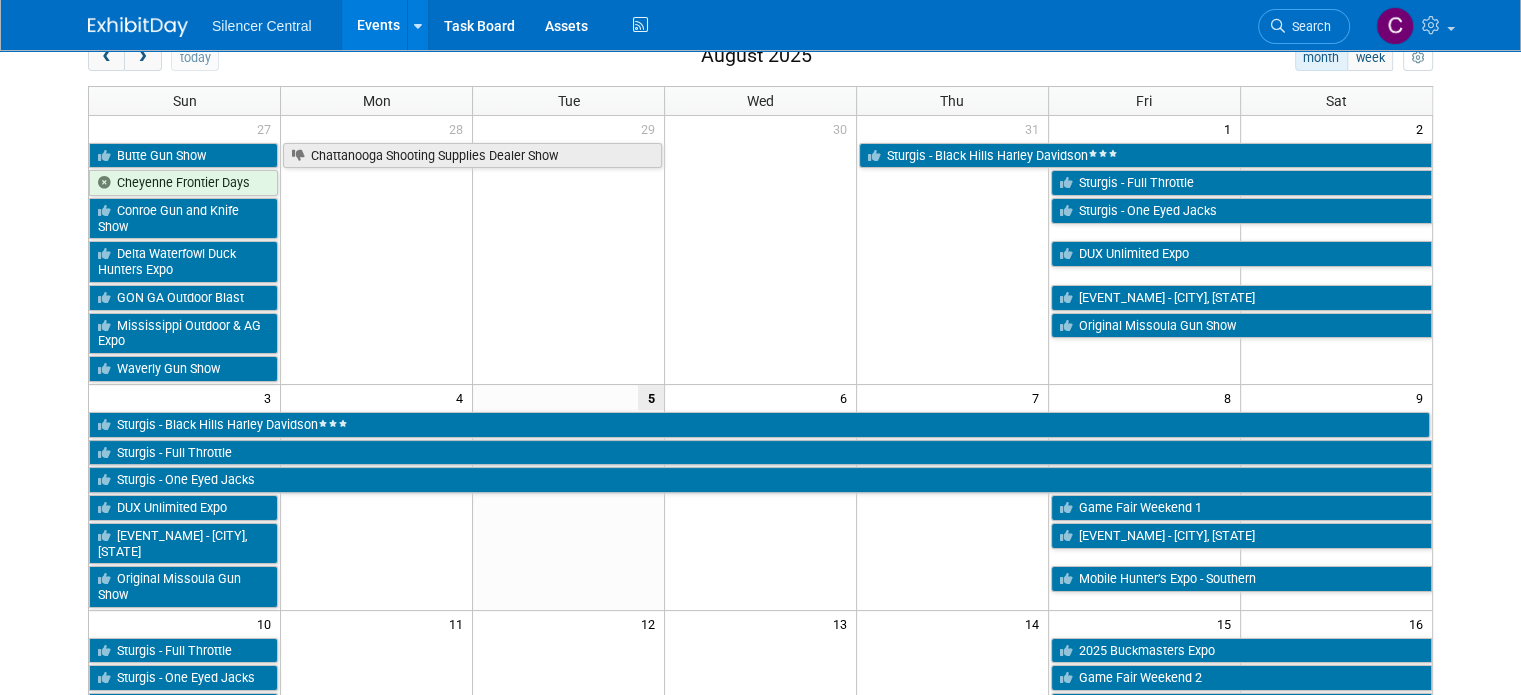 scroll, scrollTop: 107, scrollLeft: 0, axis: vertical 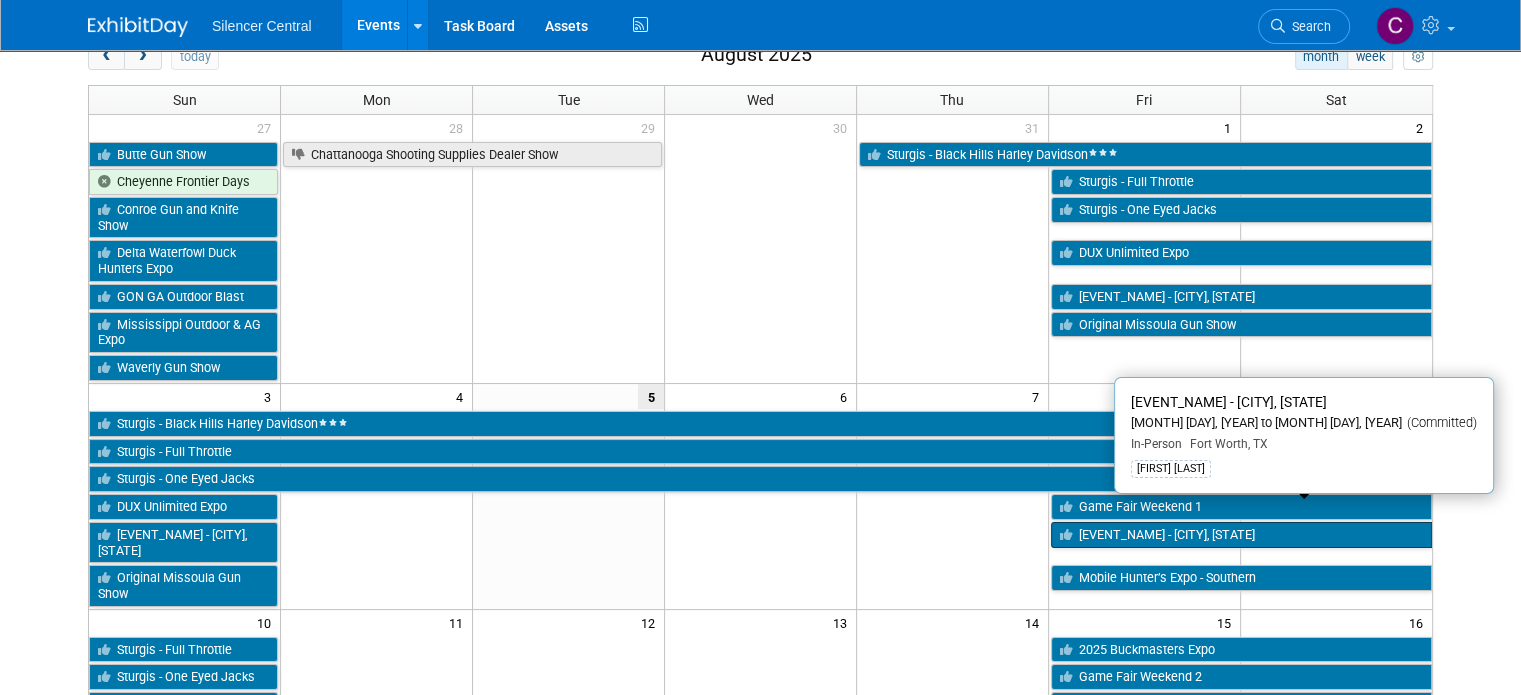 click on "Hunters Extravaganza - [CITY], [STATE]" at bounding box center (1241, 535) 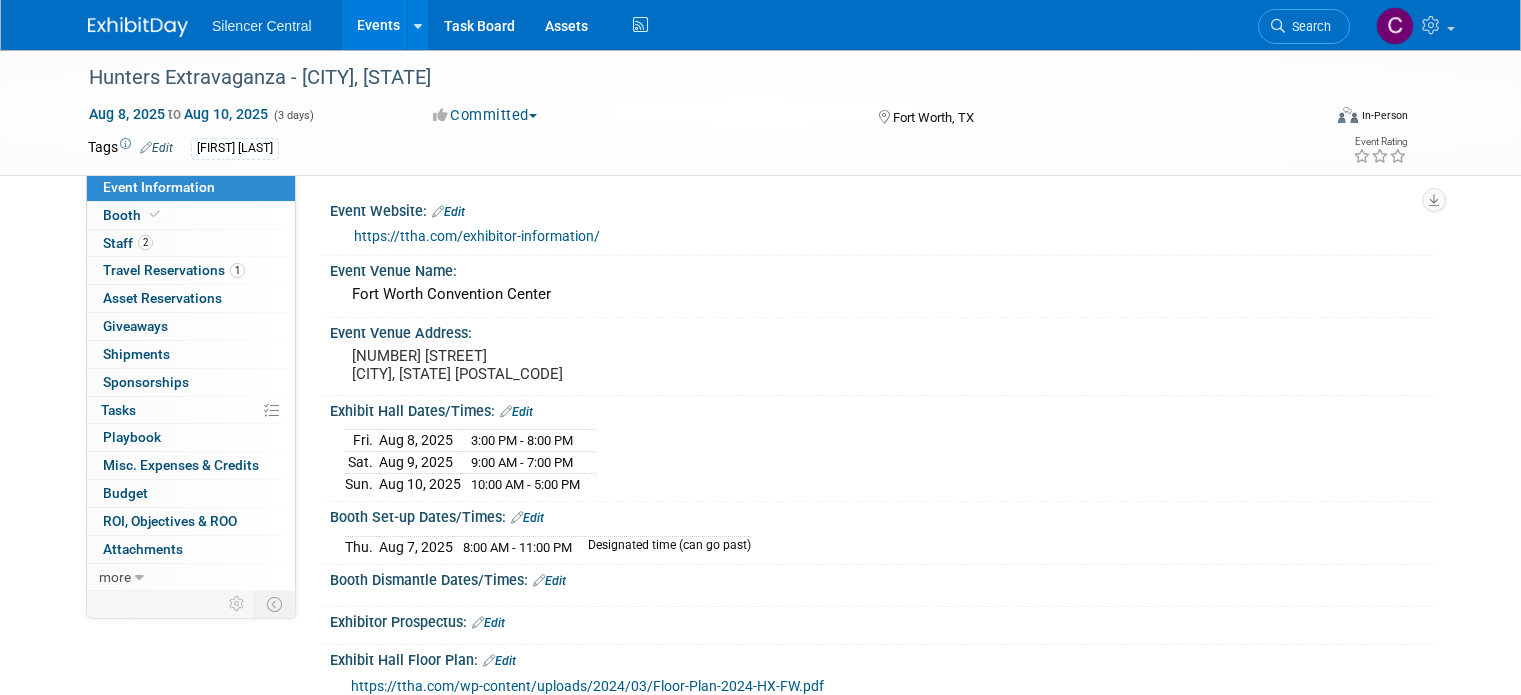 scroll, scrollTop: 0, scrollLeft: 0, axis: both 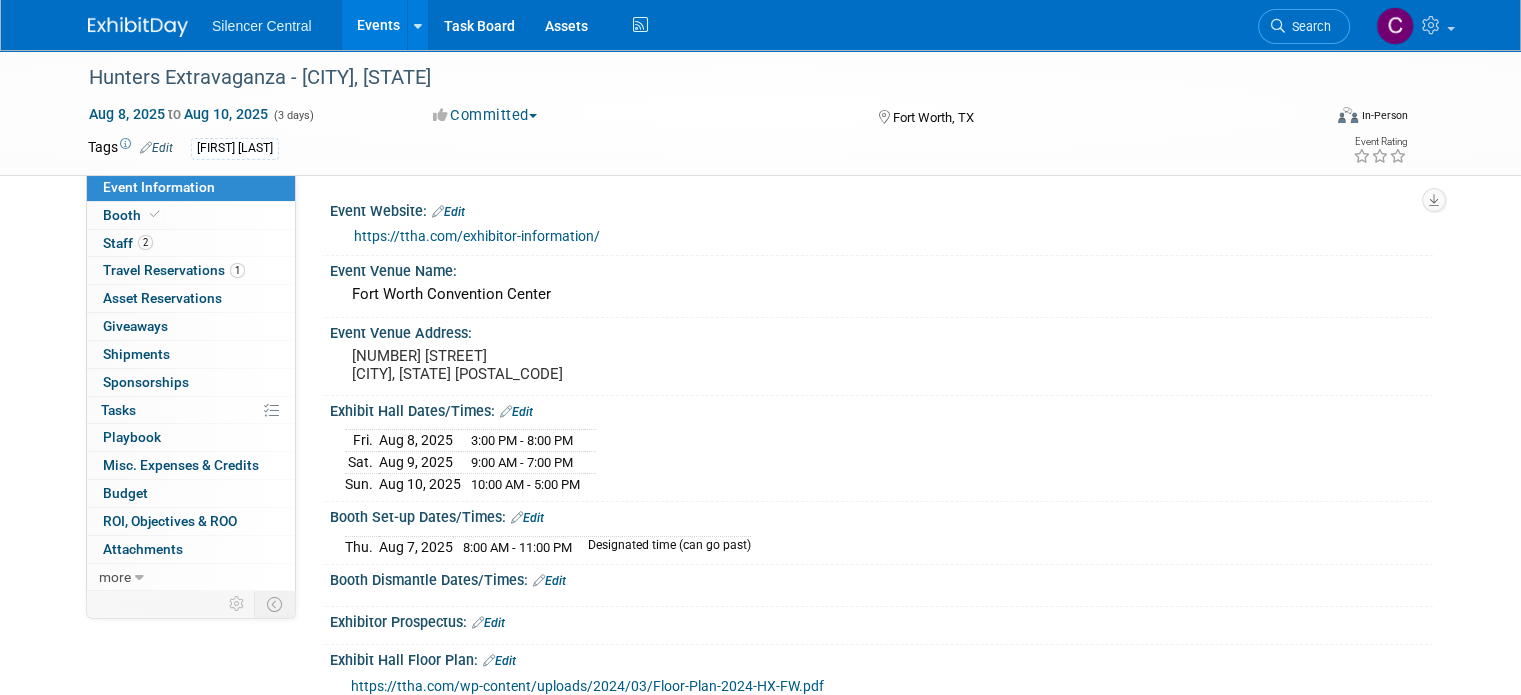 click at bounding box center (138, 27) 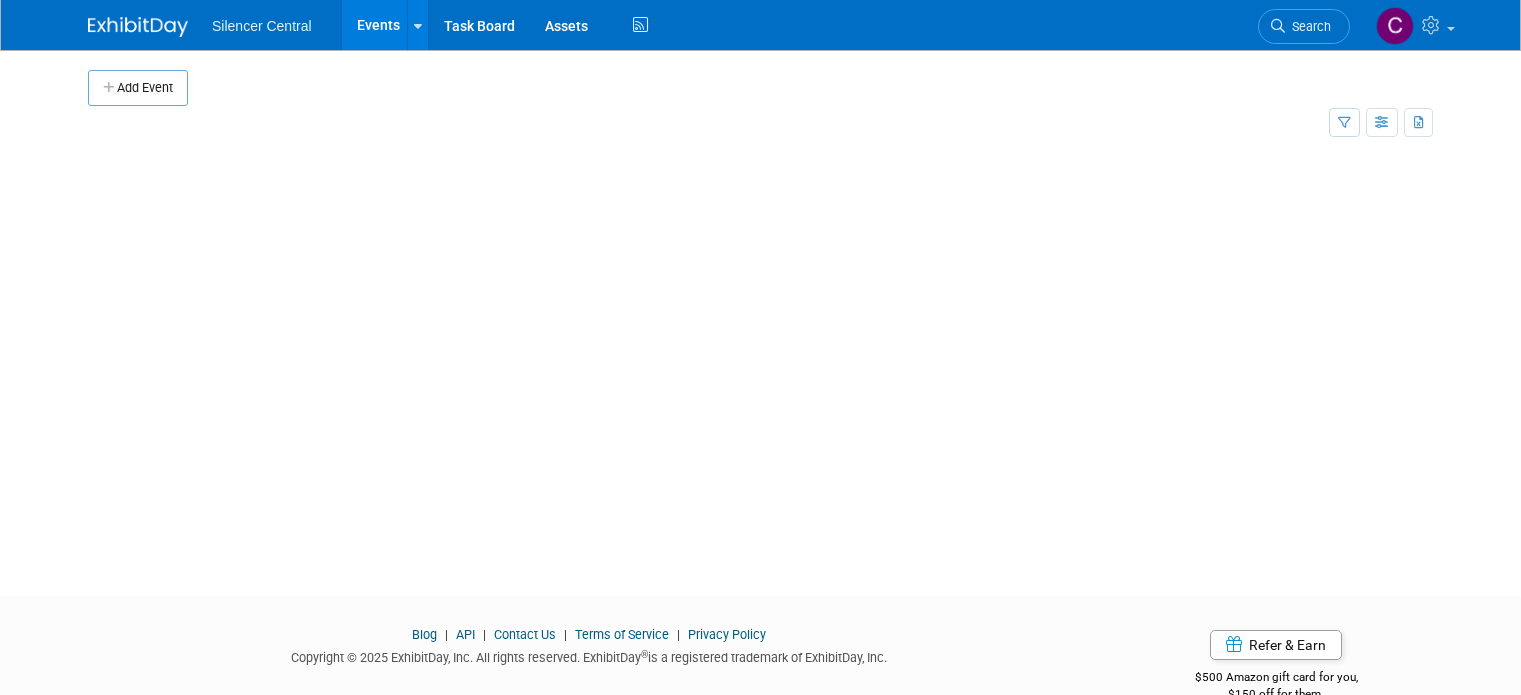 scroll, scrollTop: 0, scrollLeft: 0, axis: both 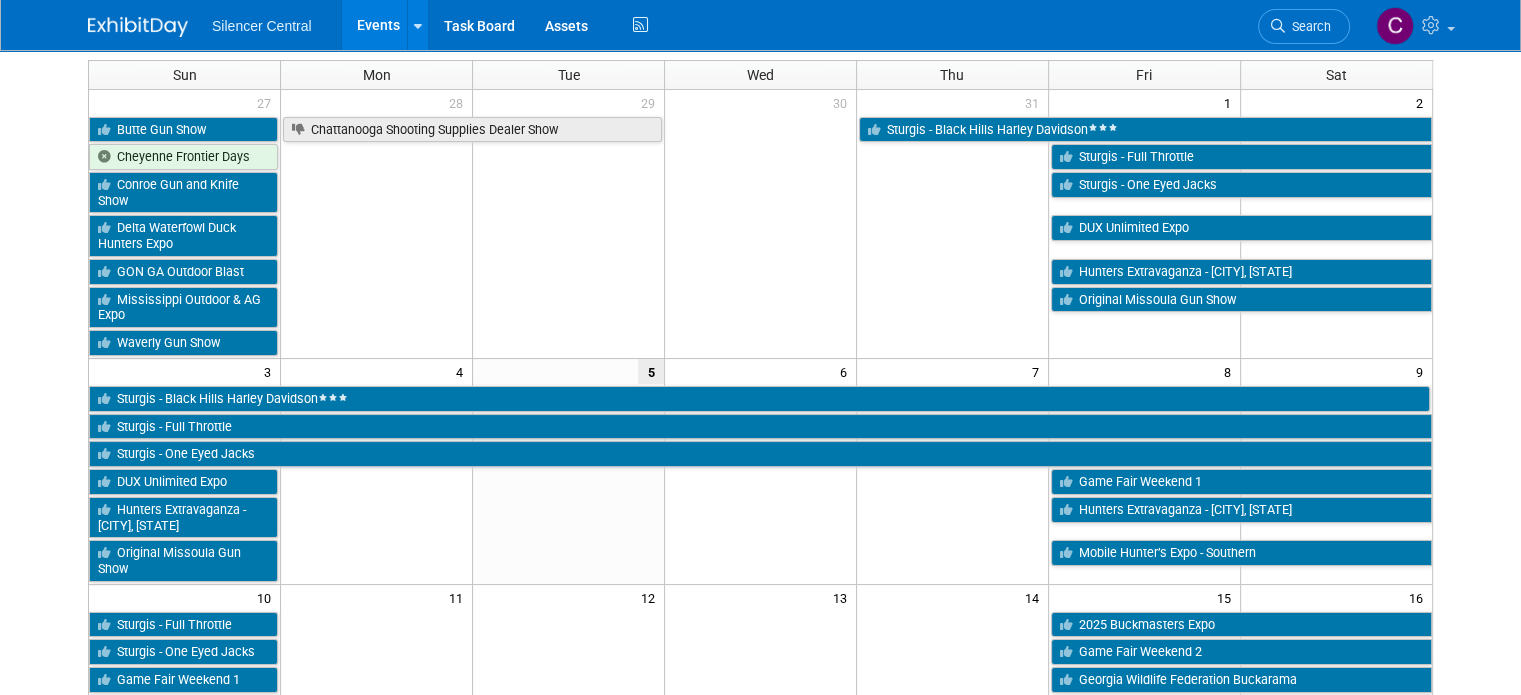 click at bounding box center (761, 235) 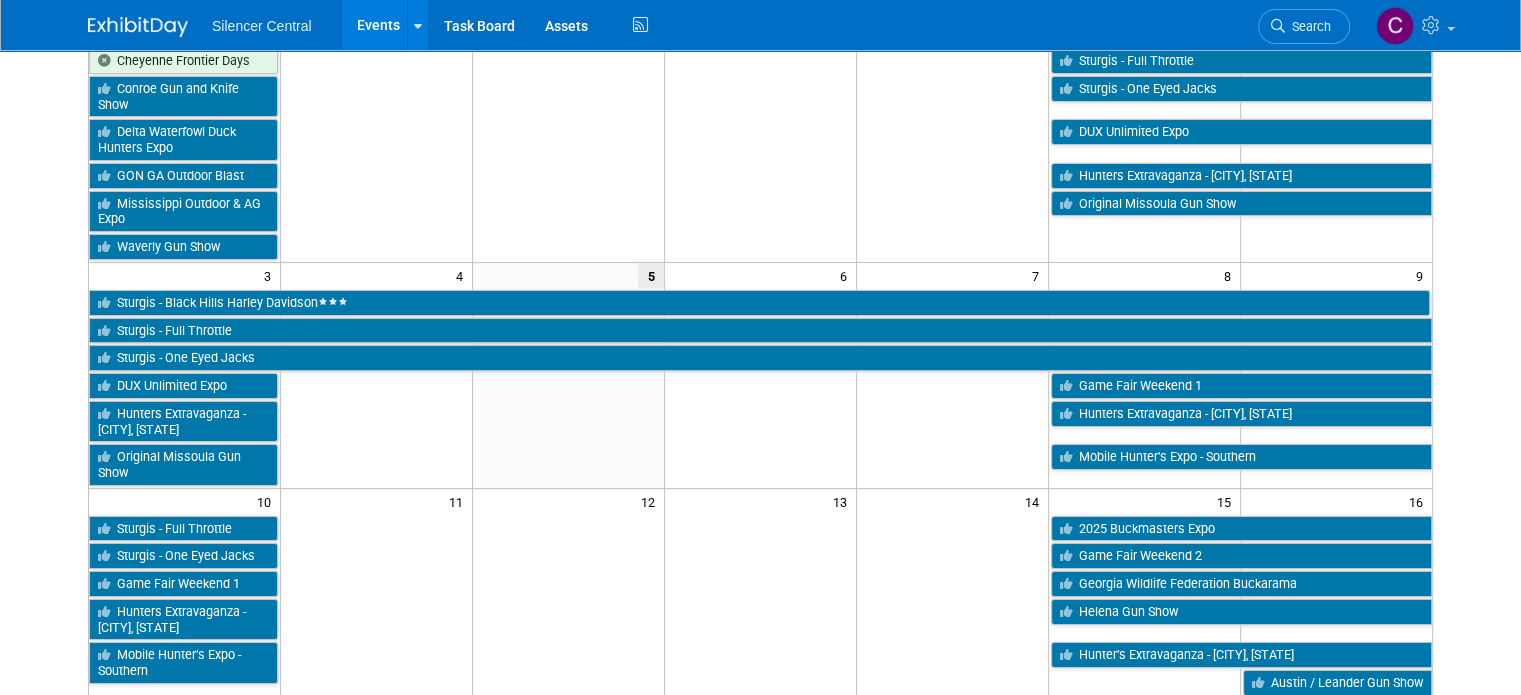 scroll, scrollTop: 312, scrollLeft: 0, axis: vertical 